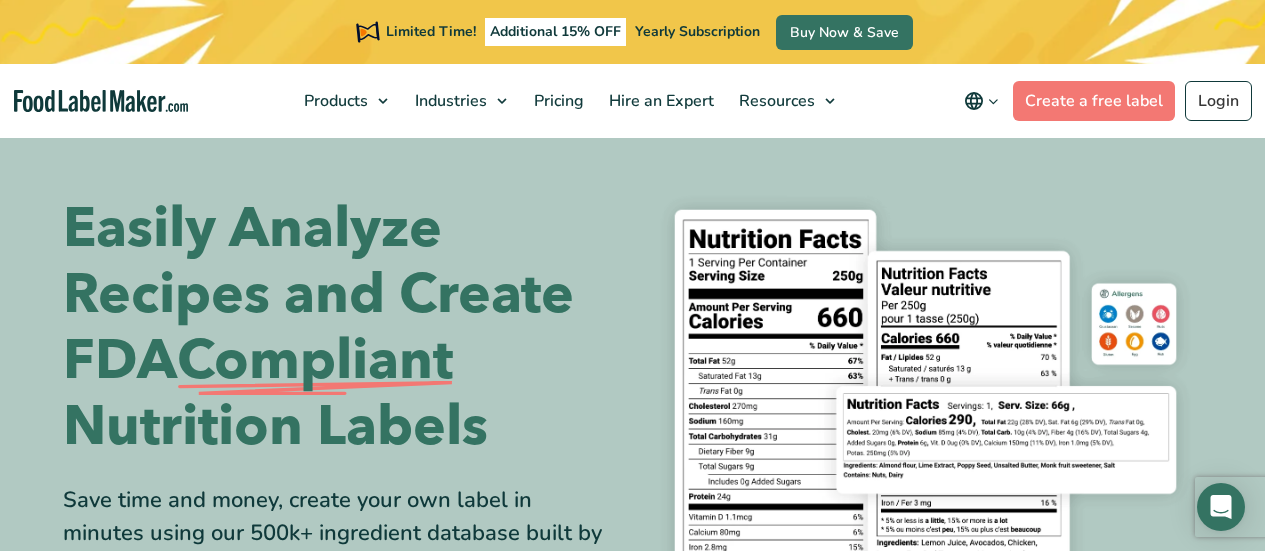 scroll, scrollTop: 1194, scrollLeft: 0, axis: vertical 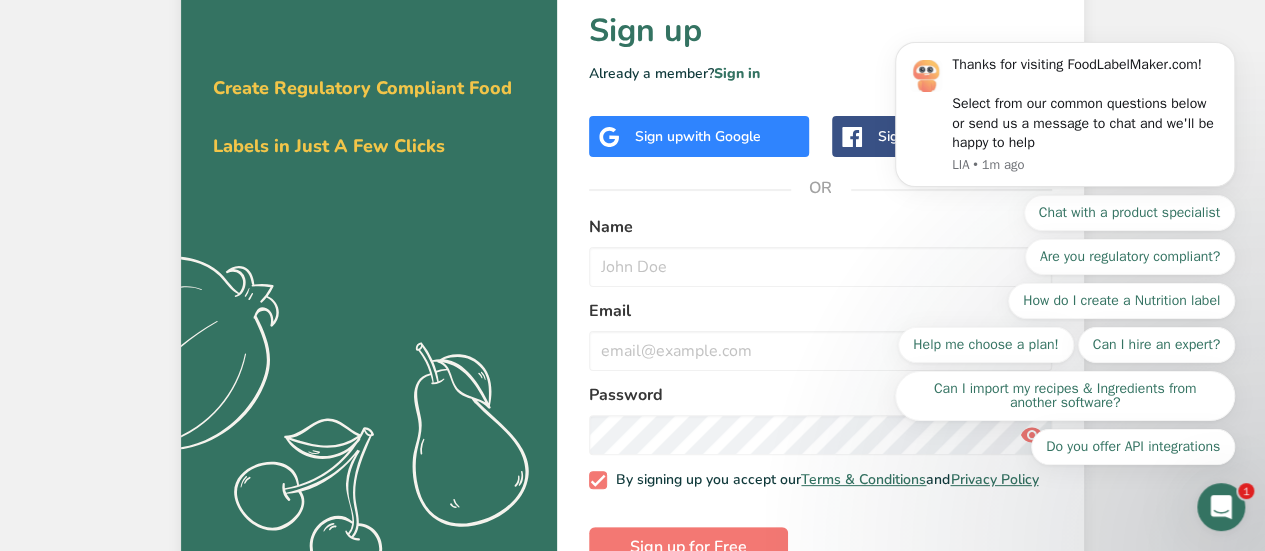 click on "with Google" at bounding box center (722, 136) 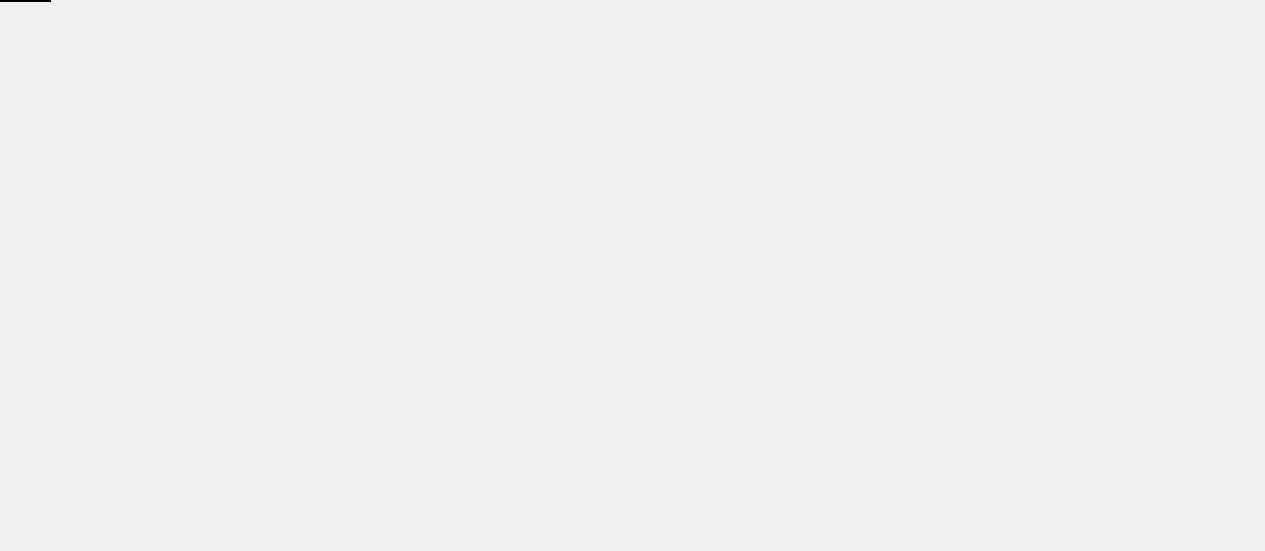 scroll, scrollTop: 0, scrollLeft: 0, axis: both 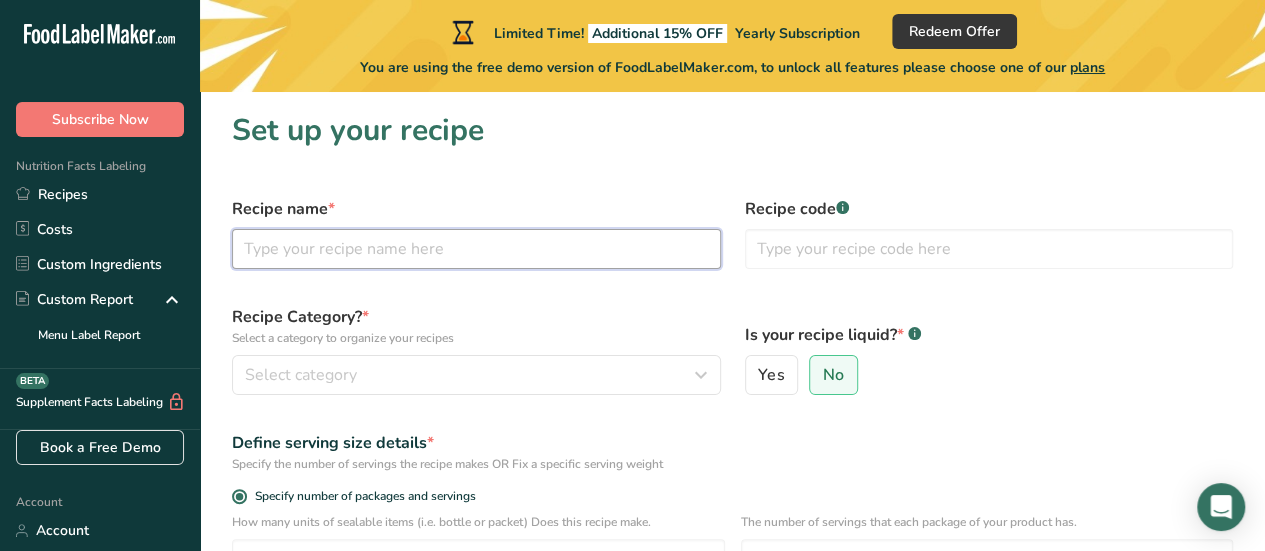 click at bounding box center (476, 249) 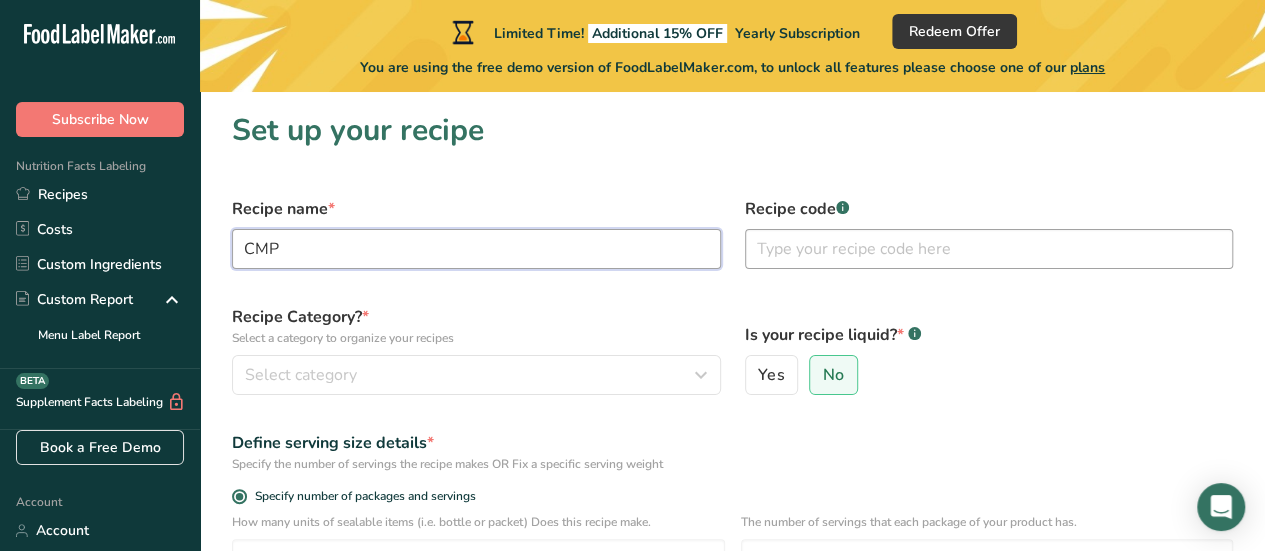 type on "CMP" 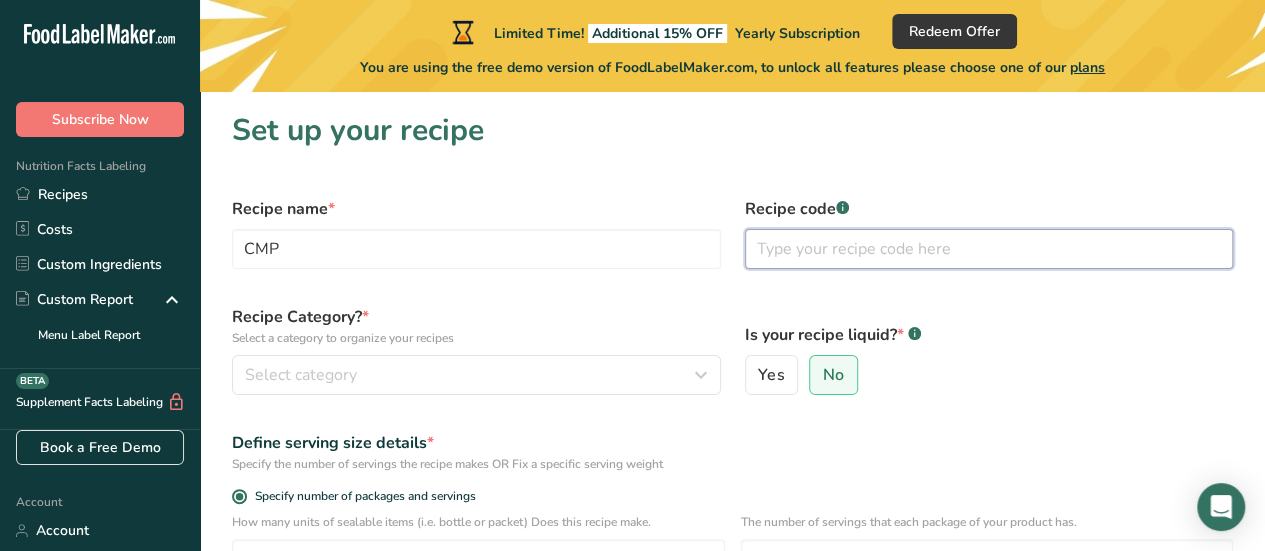 click at bounding box center [989, 249] 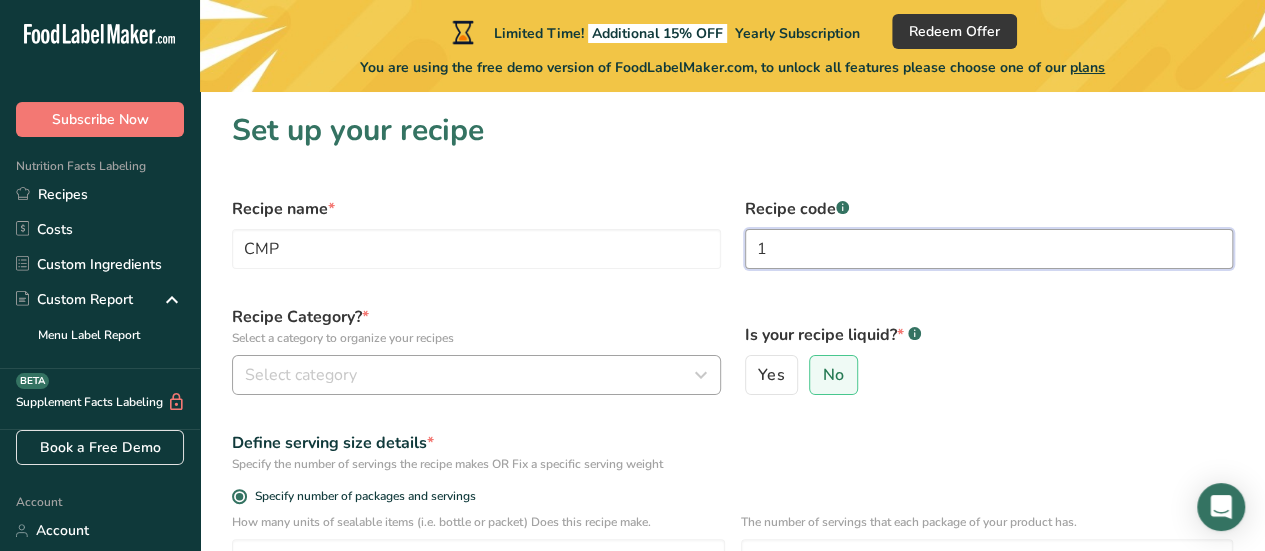 type on "1" 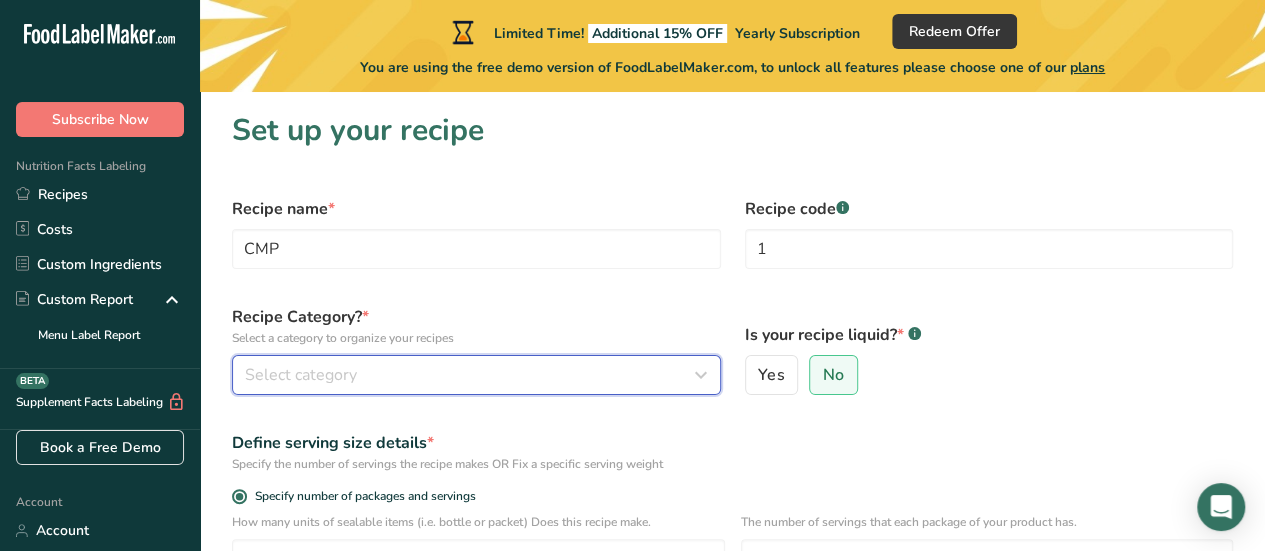click on "Select category" at bounding box center (470, 375) 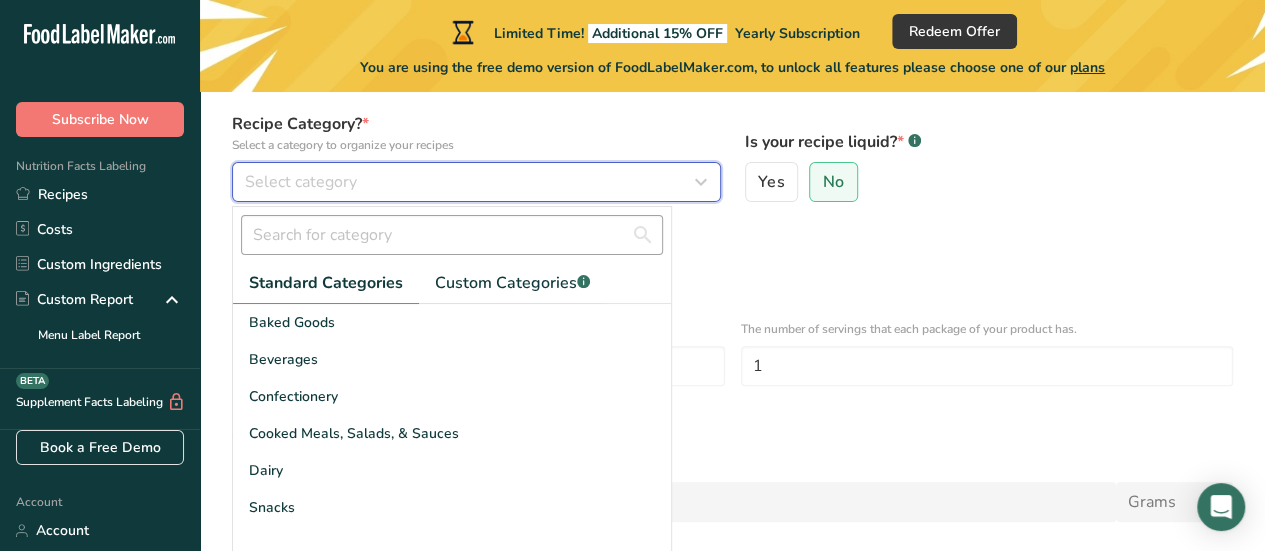scroll, scrollTop: 194, scrollLeft: 0, axis: vertical 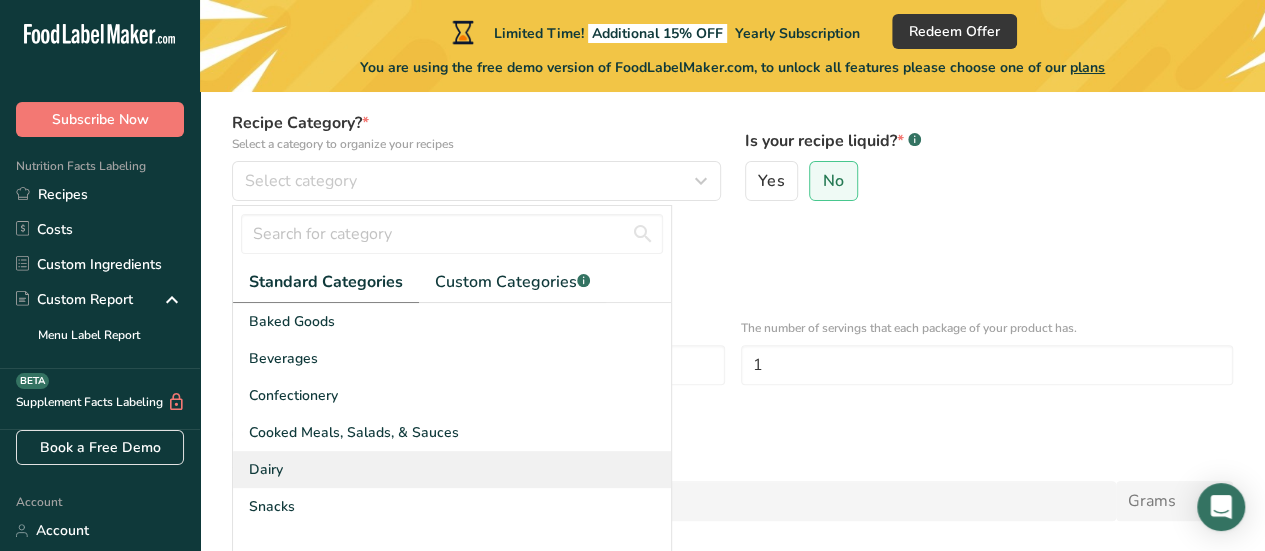 click on "Dairy" at bounding box center [452, 469] 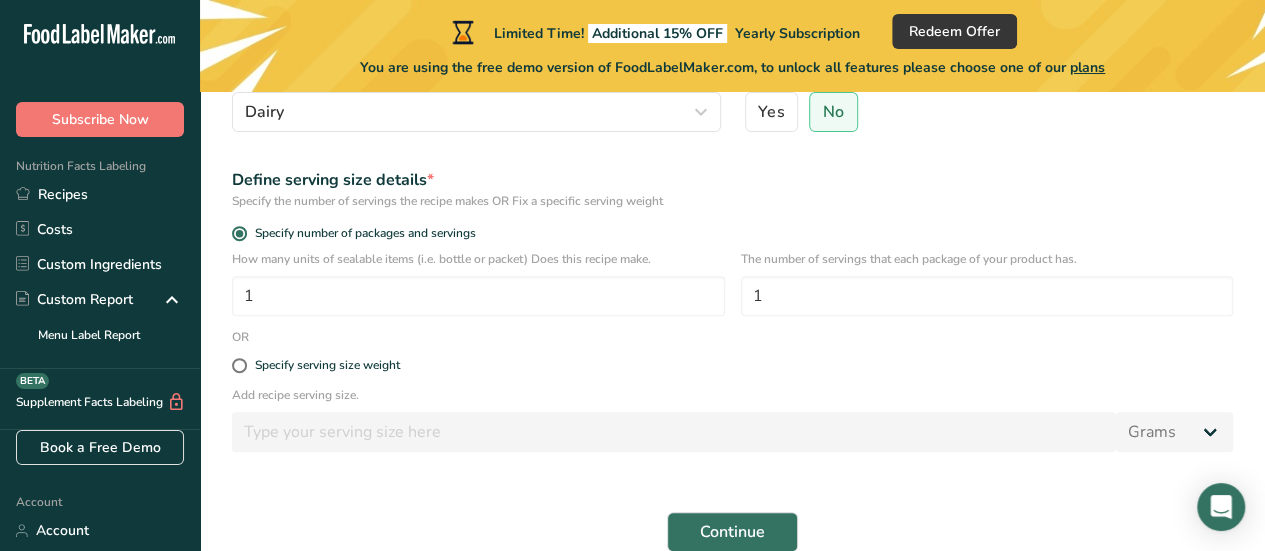 scroll, scrollTop: 266, scrollLeft: 0, axis: vertical 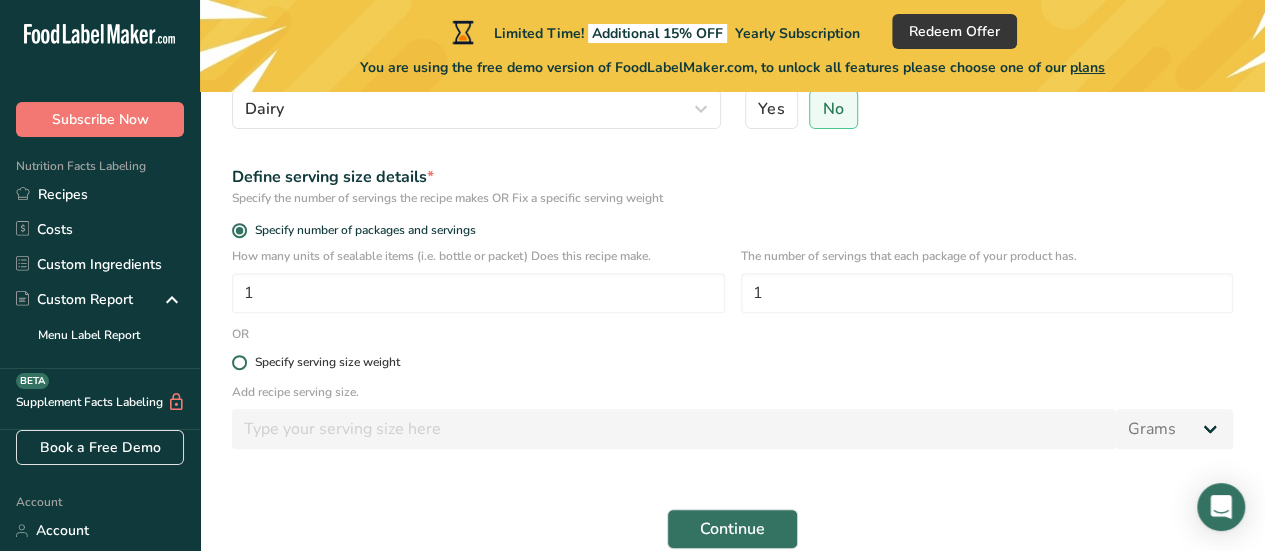 click at bounding box center (239, 362) 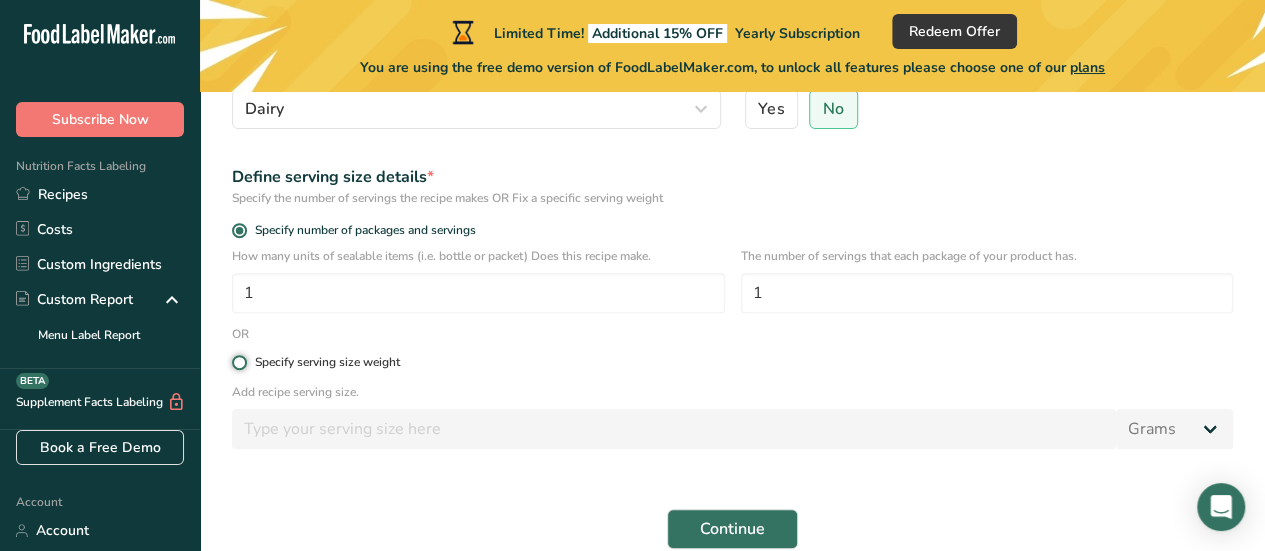 click on "Specify serving size weight" at bounding box center (238, 362) 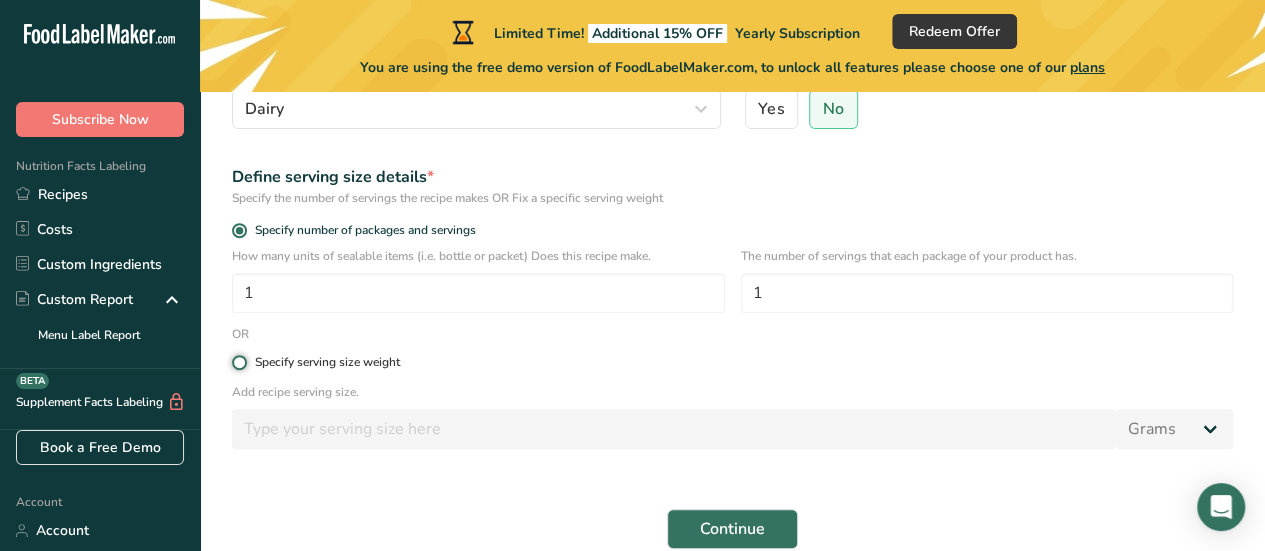 radio on "true" 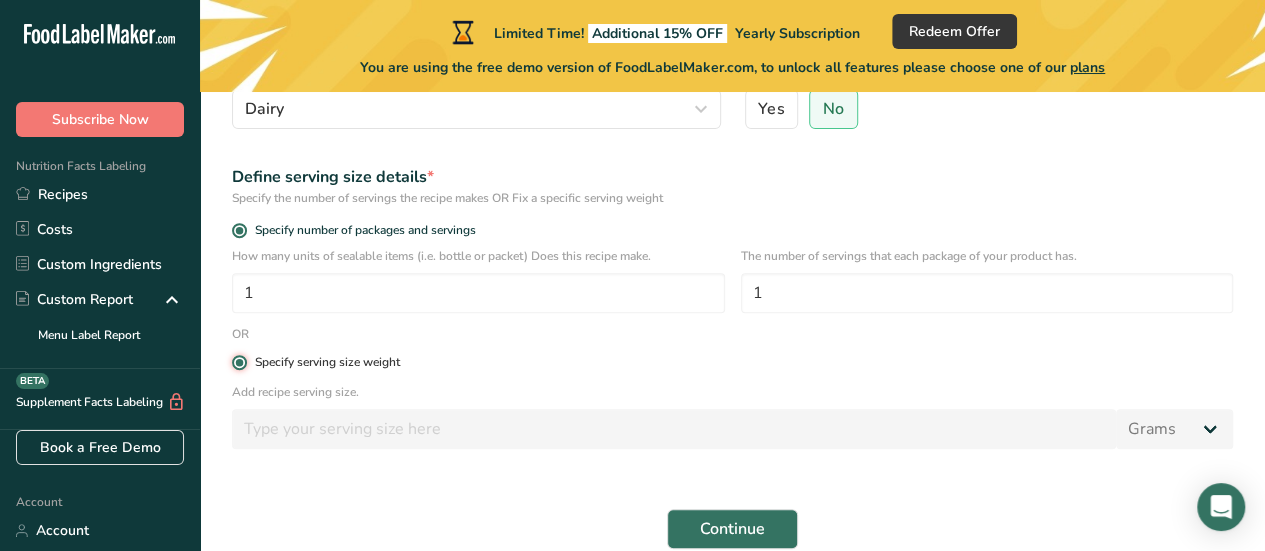 radio on "false" 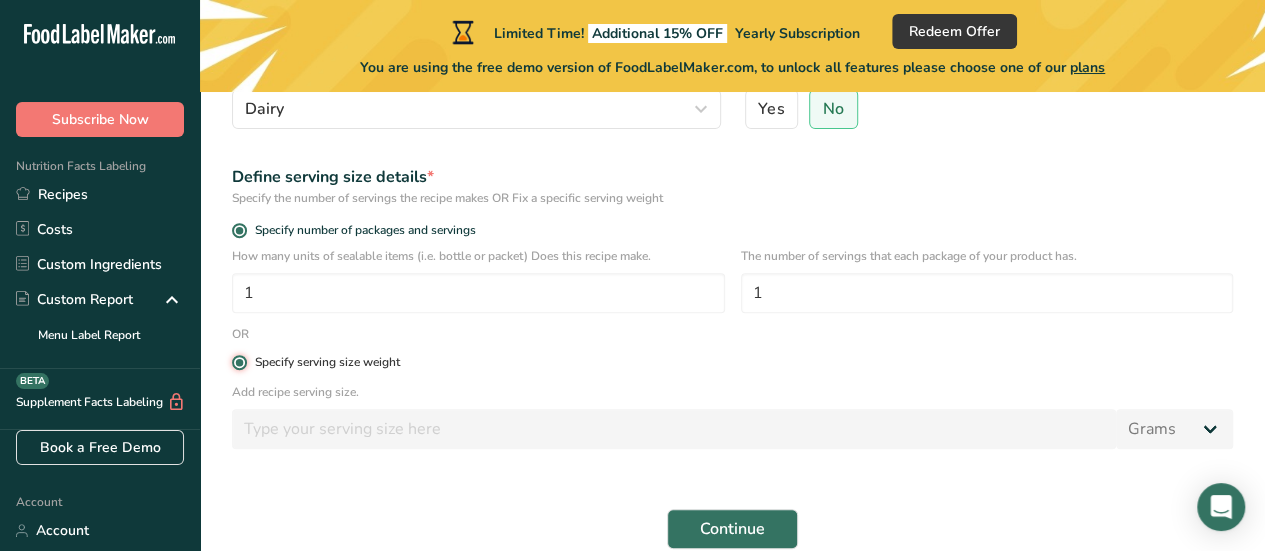 type 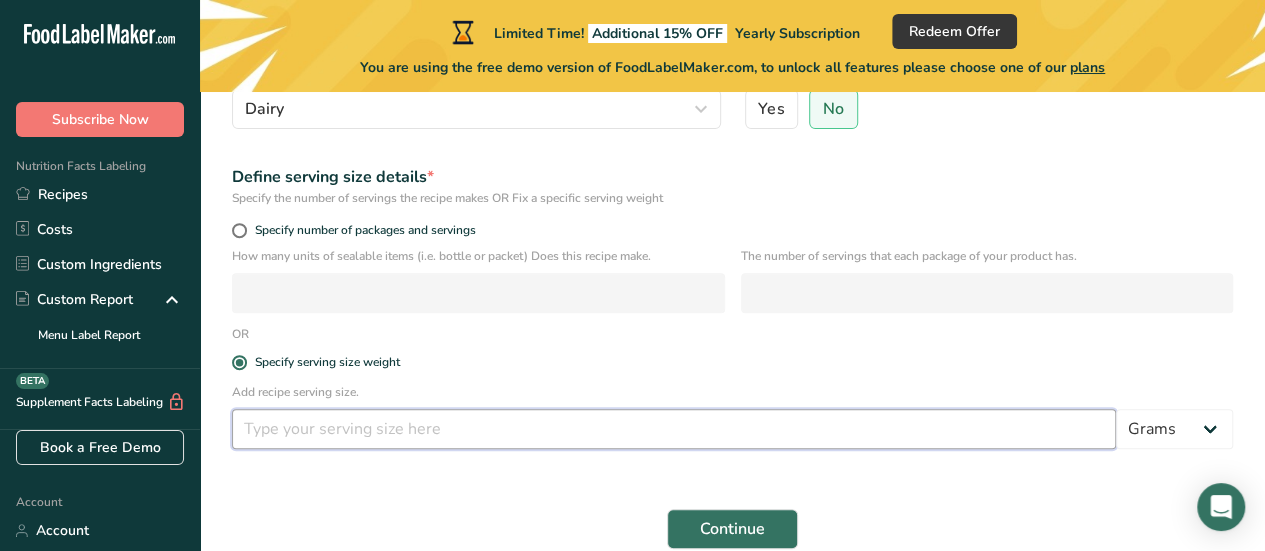click at bounding box center [674, 429] 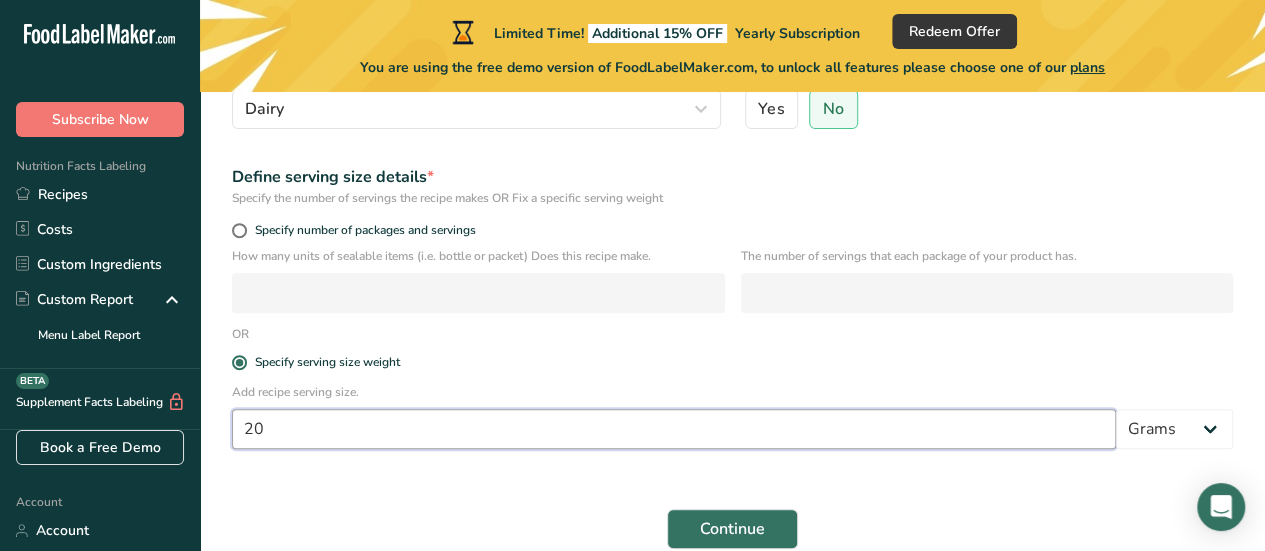 type on "20" 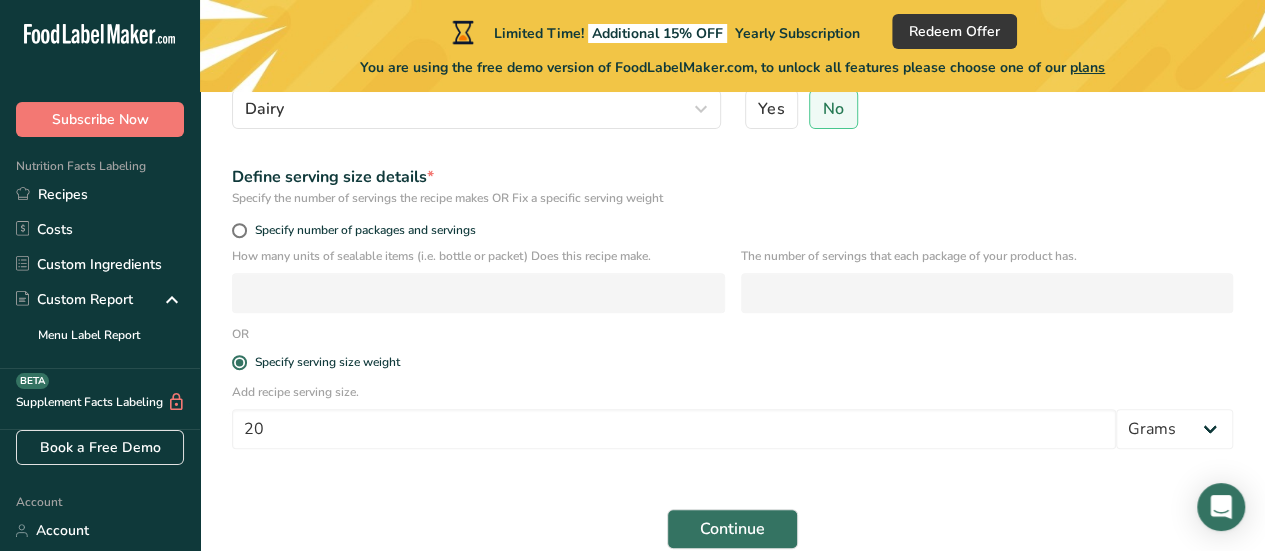 click on "Recipe name *   CMP
Recipe code
.a-a{fill:#347362;}.b-a{fill:#fff;}           1
Recipe Category? *
Select a category to organize your recipes
Dairy
Standard Categories
Custom Categories
.a-a{fill:#347362;}.b-a{fill:#fff;}
Baked Goods
Beverages
Confectionery
Cooked Meals, Salads, & Sauces
Dairy
Snacks
Add New Category
Is your recipe liquid? *   .a-a{fill:#347362;}.b-a{fill:#fff;}           Yes   No
Define serving size details *
Specify the number of servings the recipe makes OR Fix a specific serving weight
Specify number of packages and servings
OR
20" at bounding box center [732, 240] 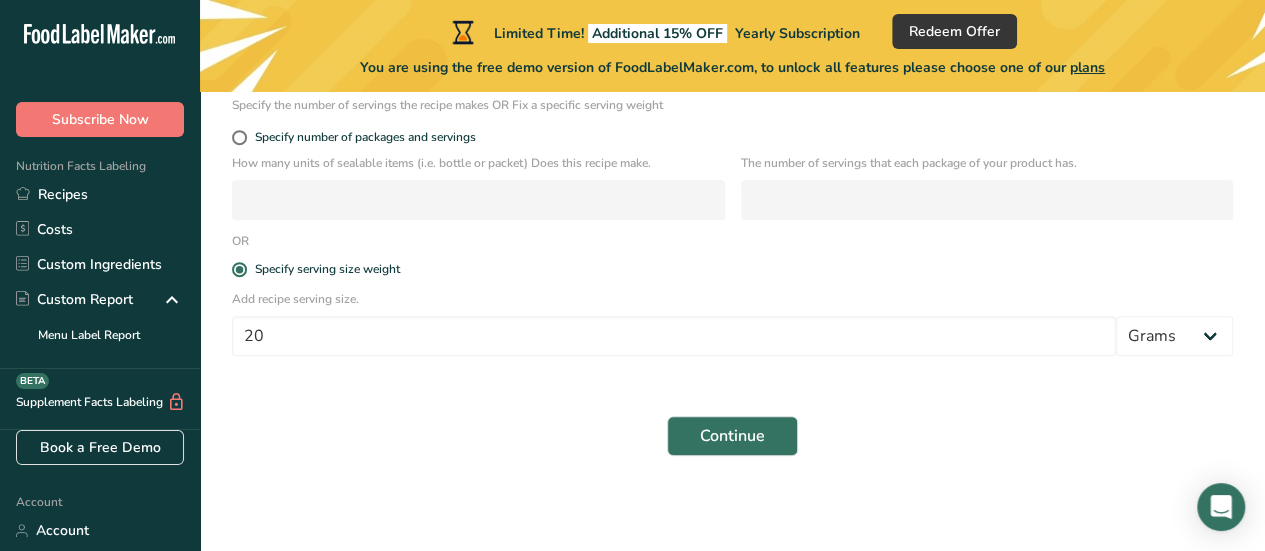 scroll, scrollTop: 360, scrollLeft: 0, axis: vertical 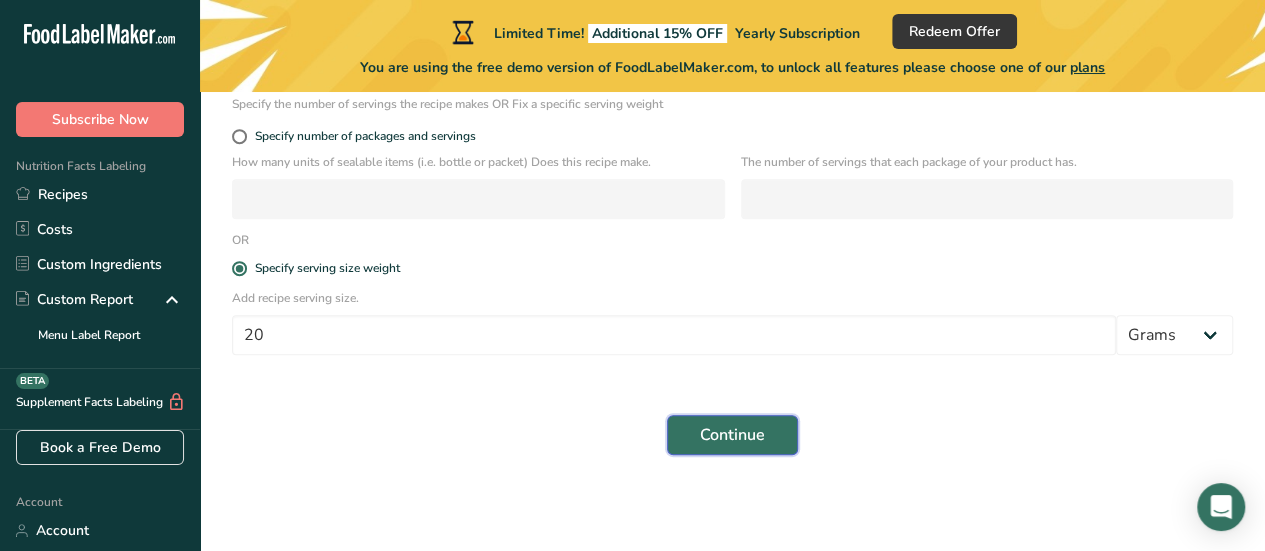 click on "Continue" at bounding box center [732, 435] 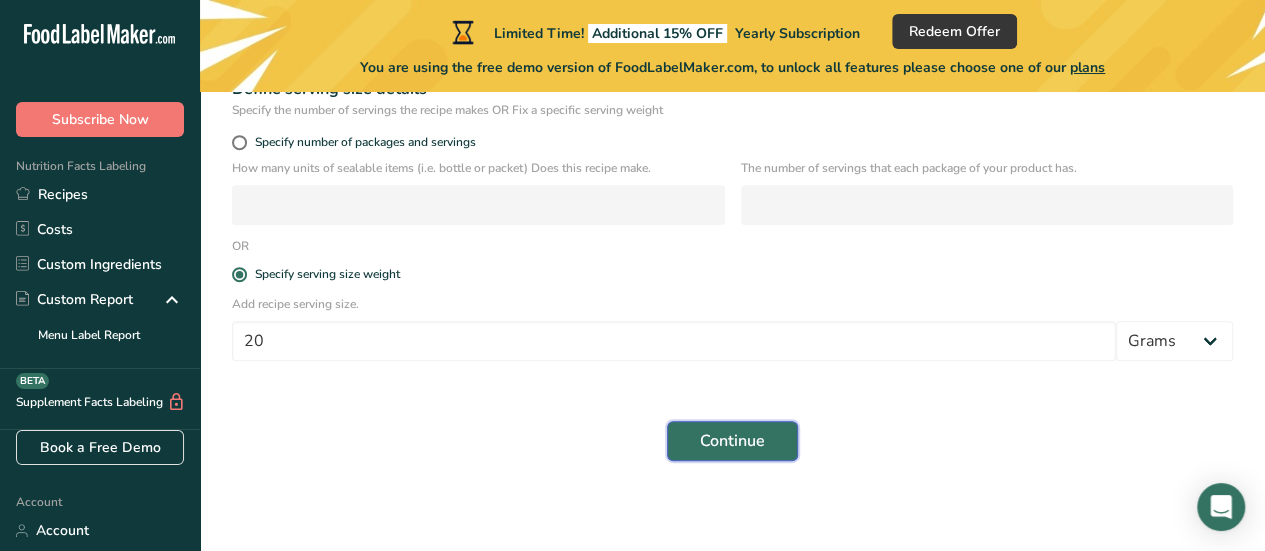 scroll, scrollTop: 360, scrollLeft: 0, axis: vertical 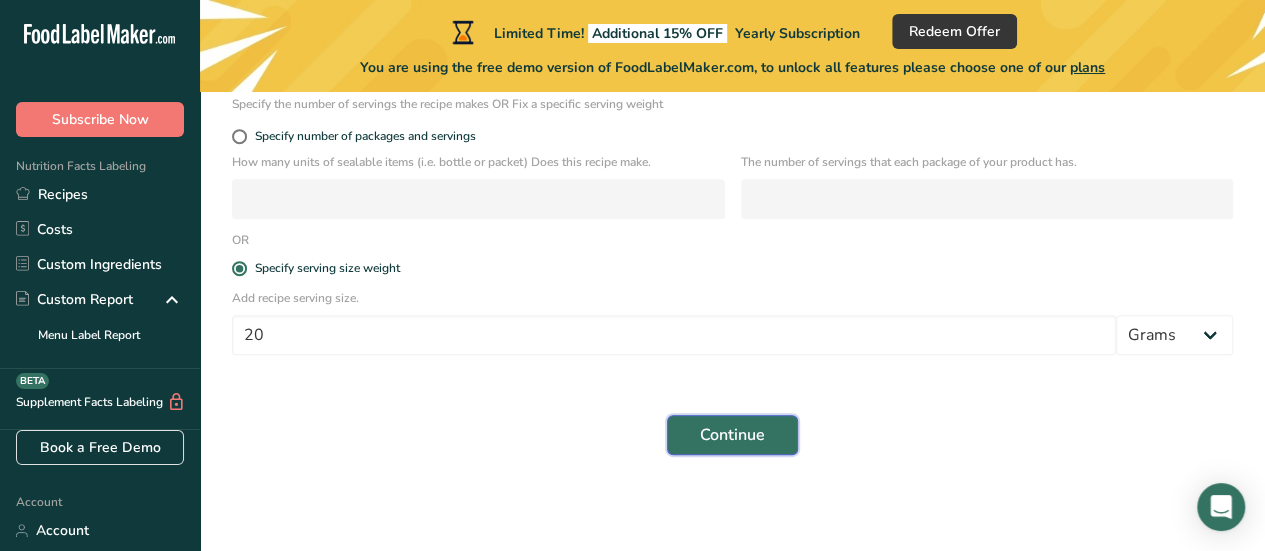 click on "Continue" at bounding box center (732, 435) 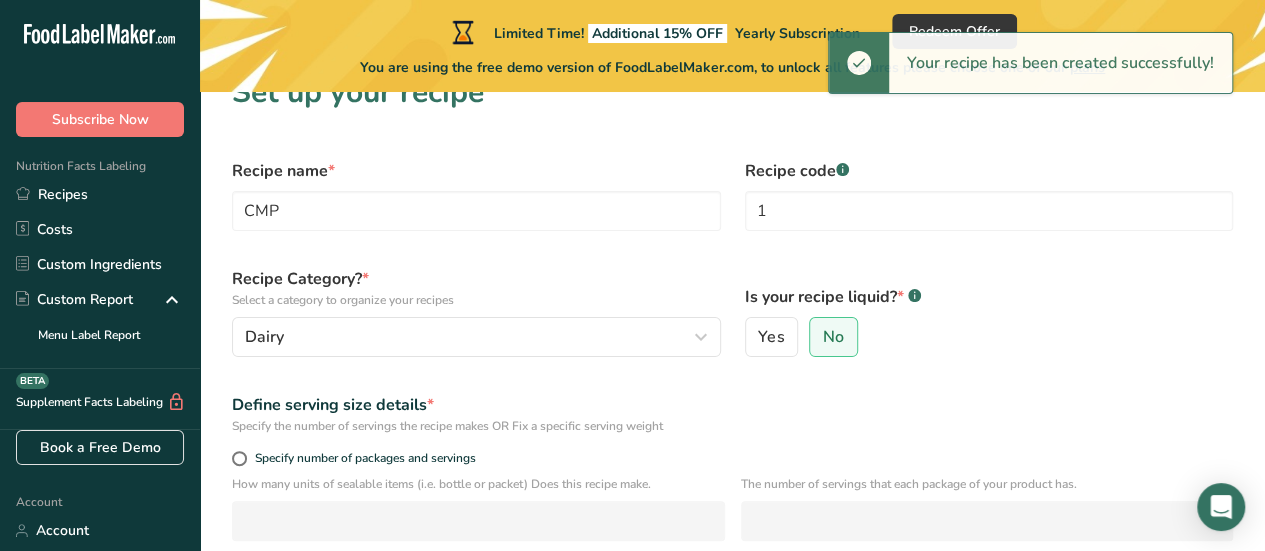scroll, scrollTop: 30, scrollLeft: 0, axis: vertical 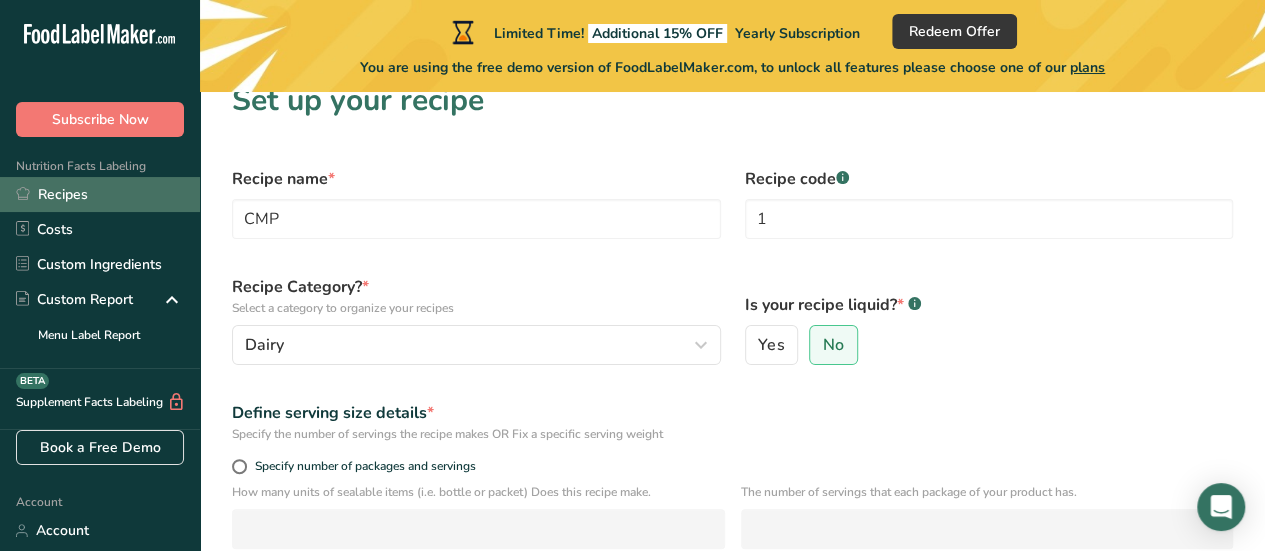 click on "Recipes" at bounding box center [100, 194] 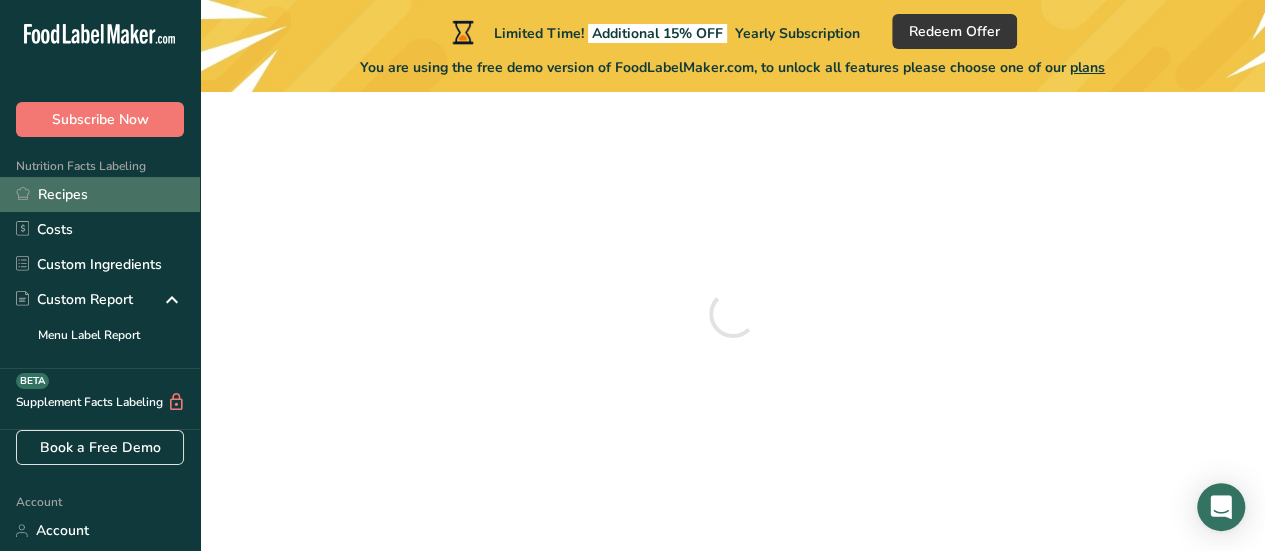 scroll, scrollTop: 0, scrollLeft: 0, axis: both 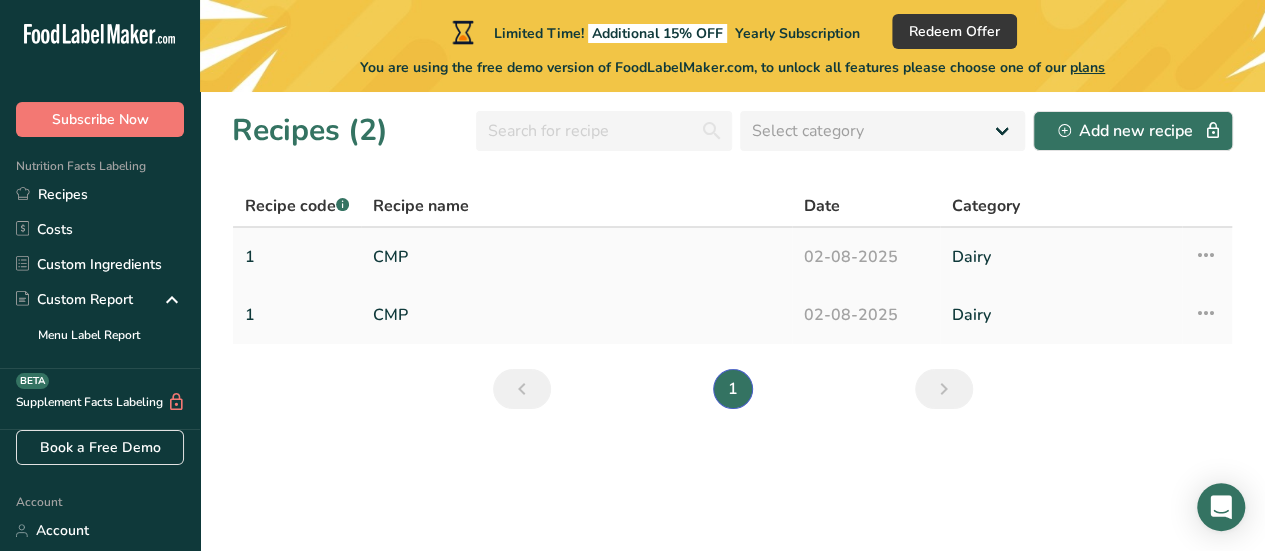 click on "CMP" at bounding box center (576, 257) 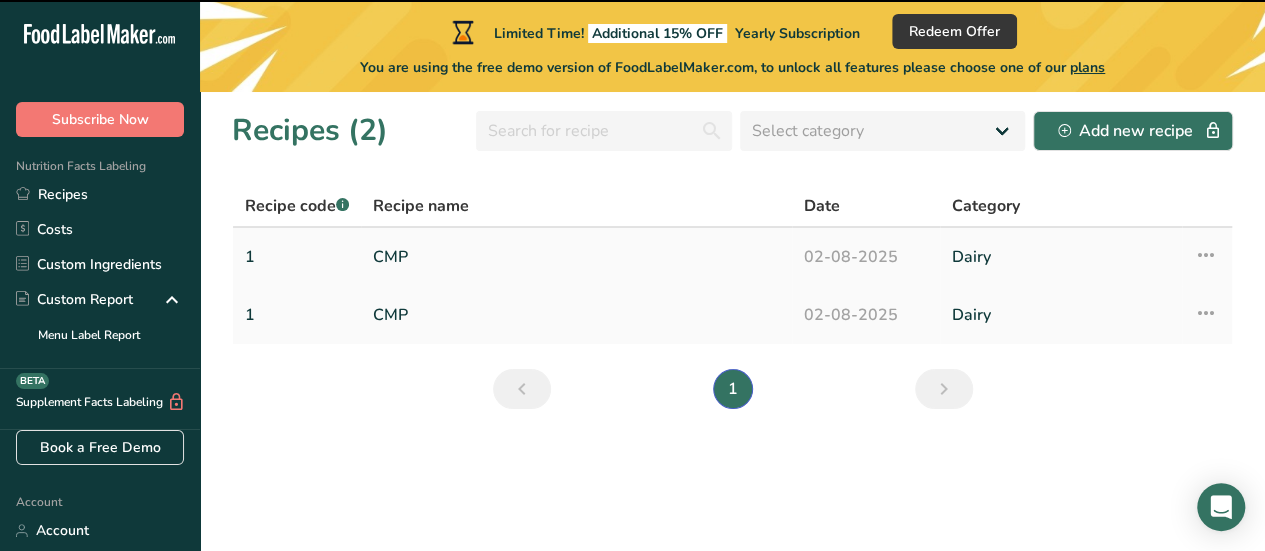 click on "CMP" at bounding box center [576, 257] 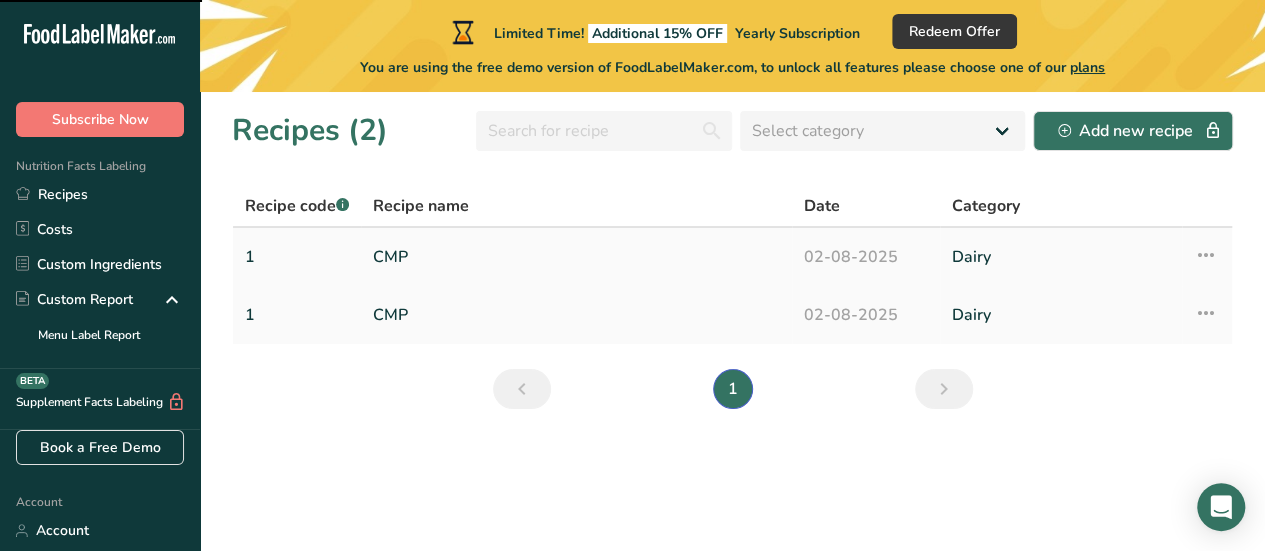 click on "CMP" at bounding box center (576, 257) 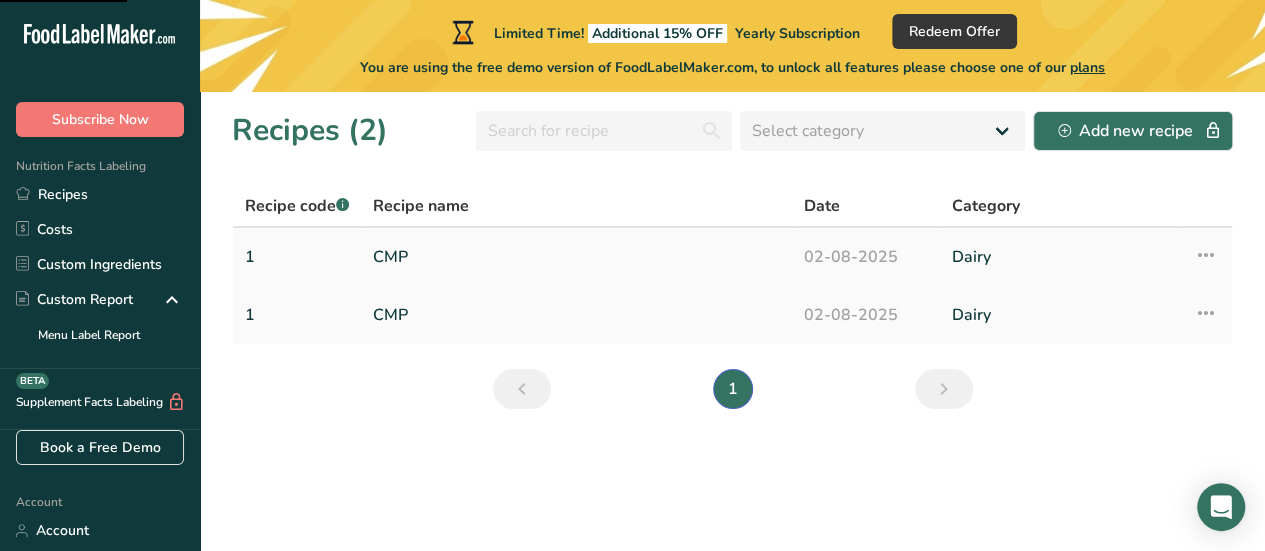 click on "CMP" at bounding box center [576, 257] 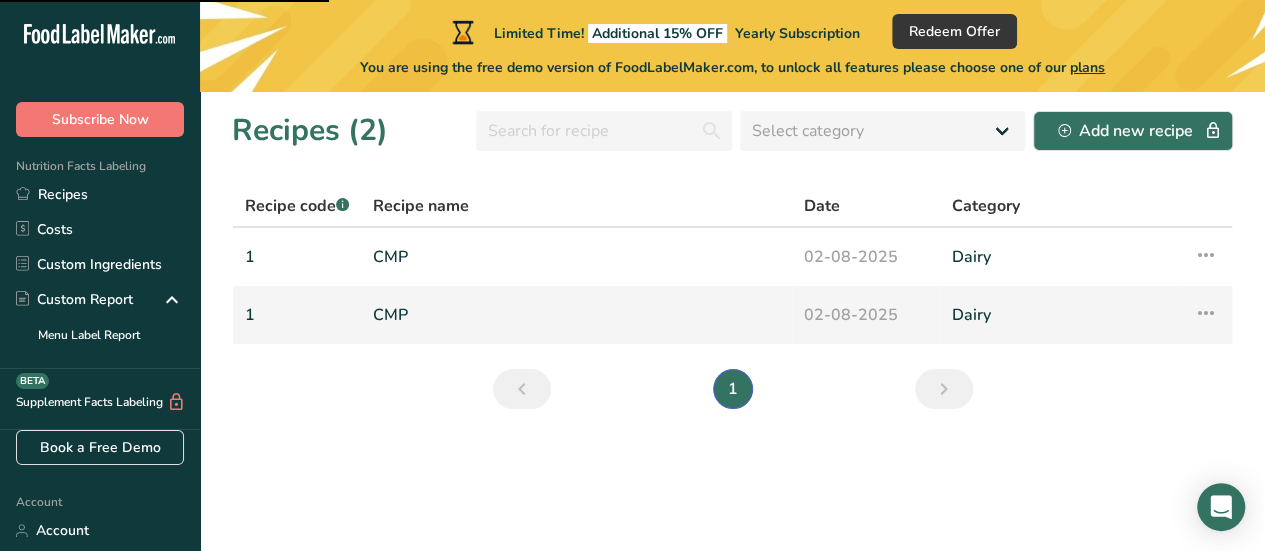 click at bounding box center (1206, 313) 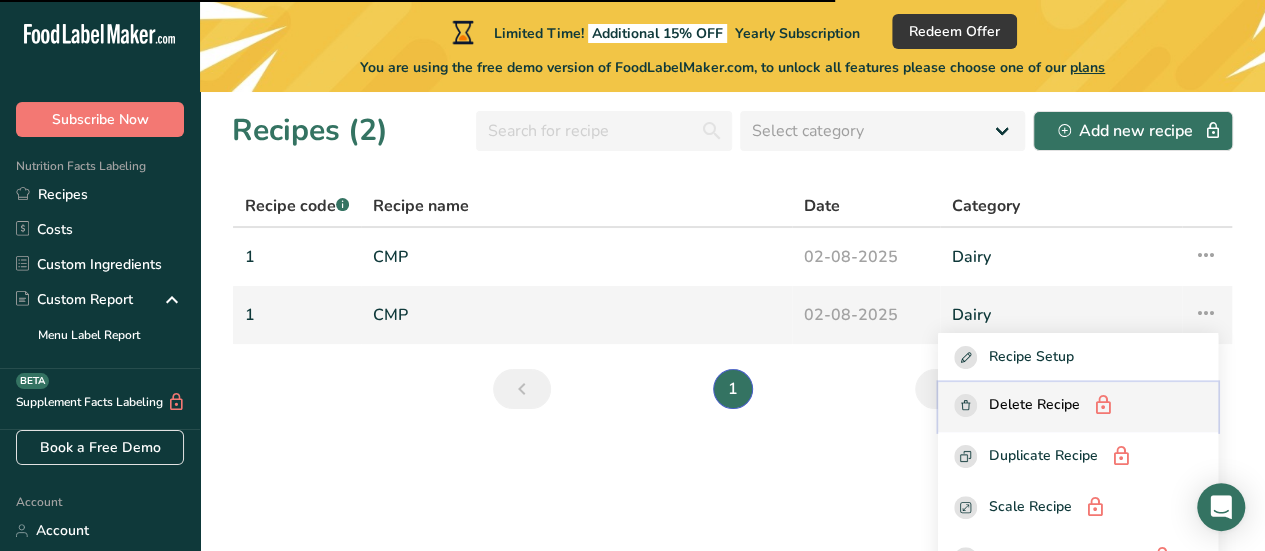 click on "Delete Recipe" at bounding box center (1034, 406) 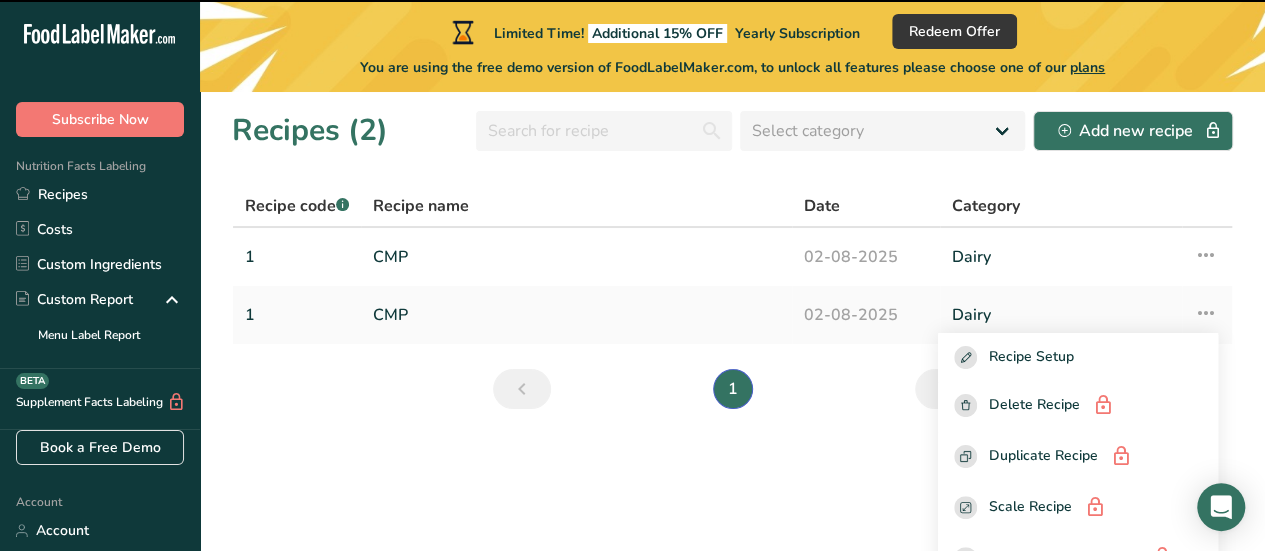 click on "Recipes (2)
Select category
All
Baked Goods
Beverages
Confectionery
Cooked Meals, Salads, & Sauces
Dairy
Snacks
Add new recipe
Recipe code
.a-a{fill:#347362;}.b-a{fill:#fff;}          Recipe name   Date   Category
1
CMP
02-08-2025
Dairy
Recipe Setup       Delete Recipe             Duplicate Recipe               Scale Recipe               Save as Sub-Recipe   .a-a{fill:#347362;}.b-a{fill:#fff;}                                 Nutrition Breakdown                 Recipe Card
NEW
Amino Acids Pattern Report             Activity History
1
CMP
Recipe Setup" at bounding box center [732, 321] 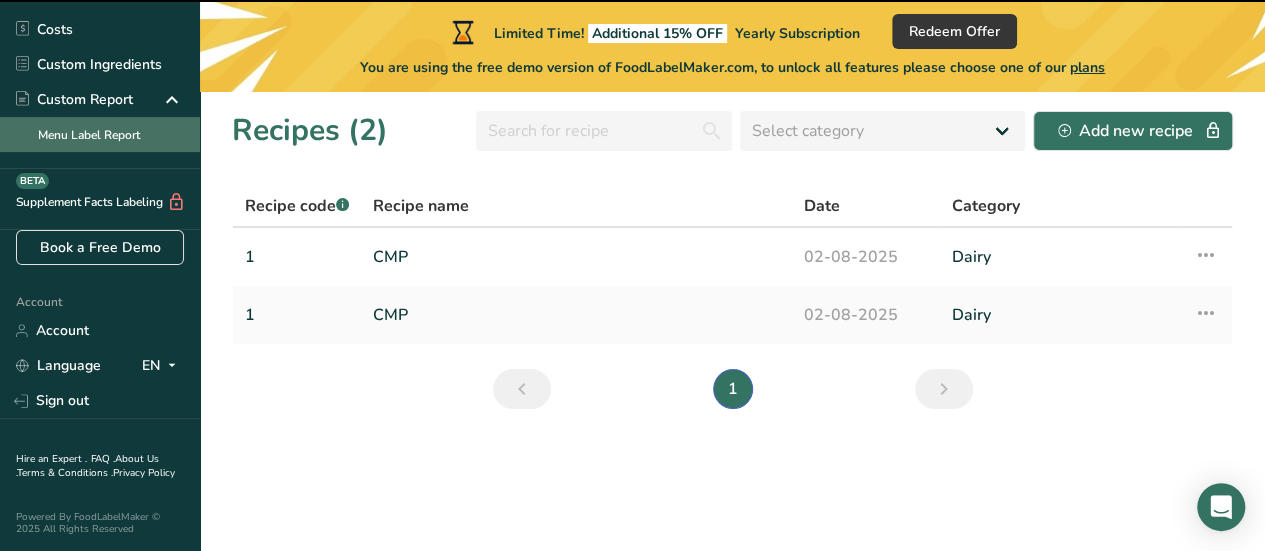 scroll, scrollTop: 128, scrollLeft: 0, axis: vertical 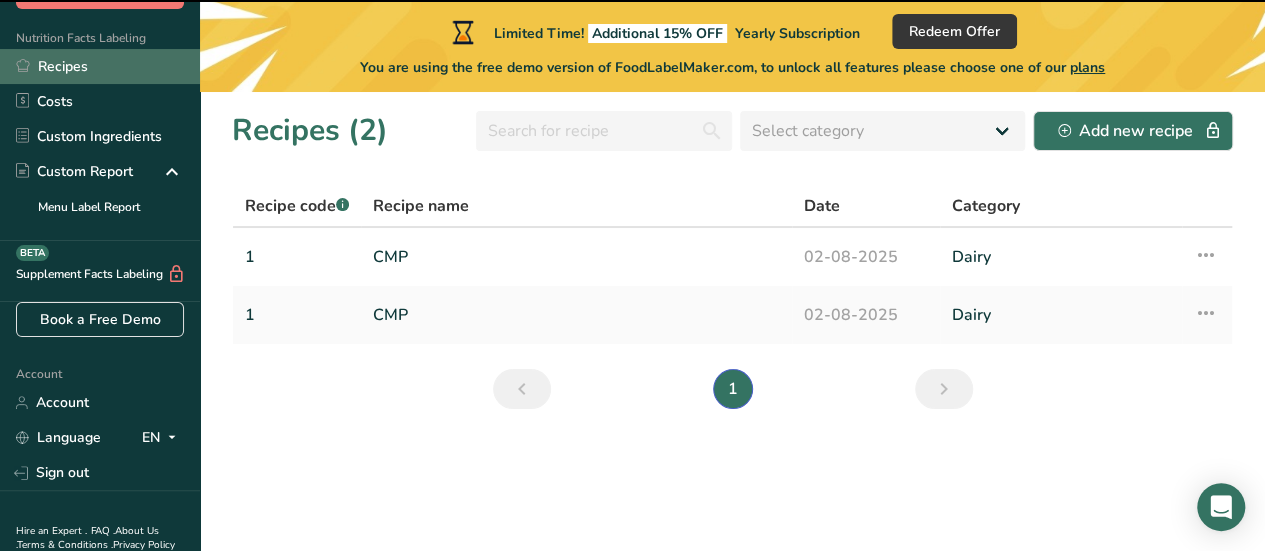 click on "Recipes" at bounding box center (100, 66) 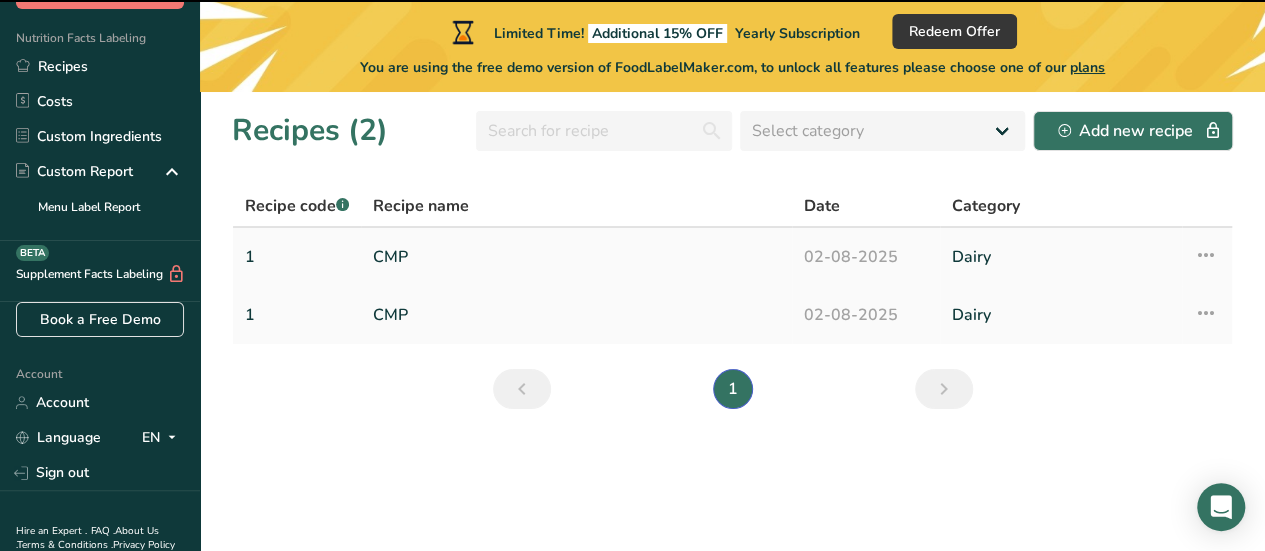 click on "CMP" at bounding box center [576, 257] 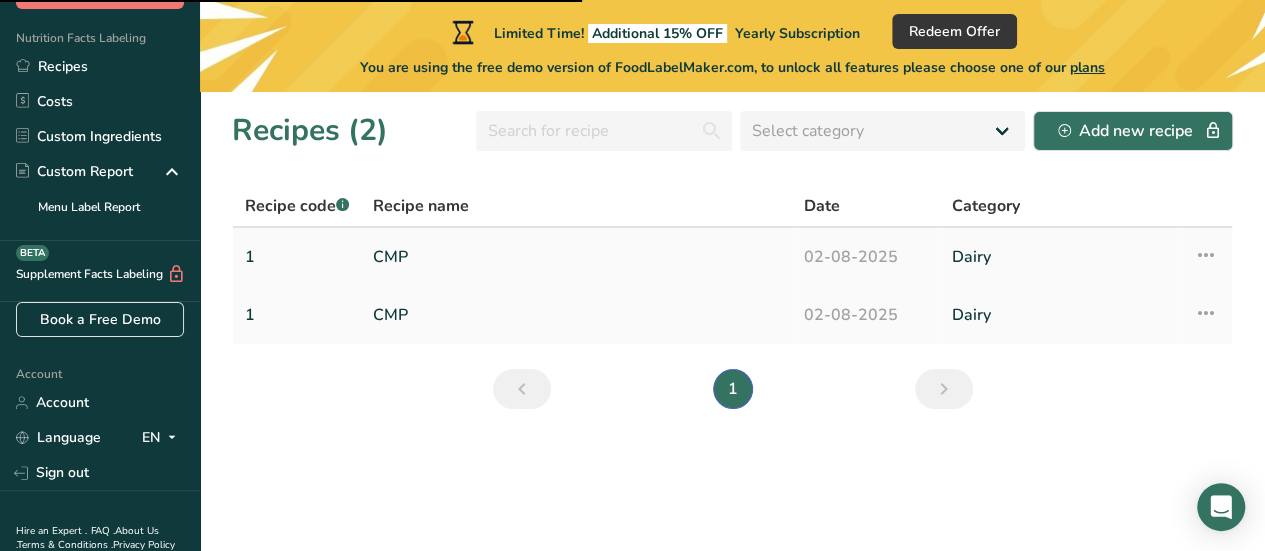 click at bounding box center [1206, 255] 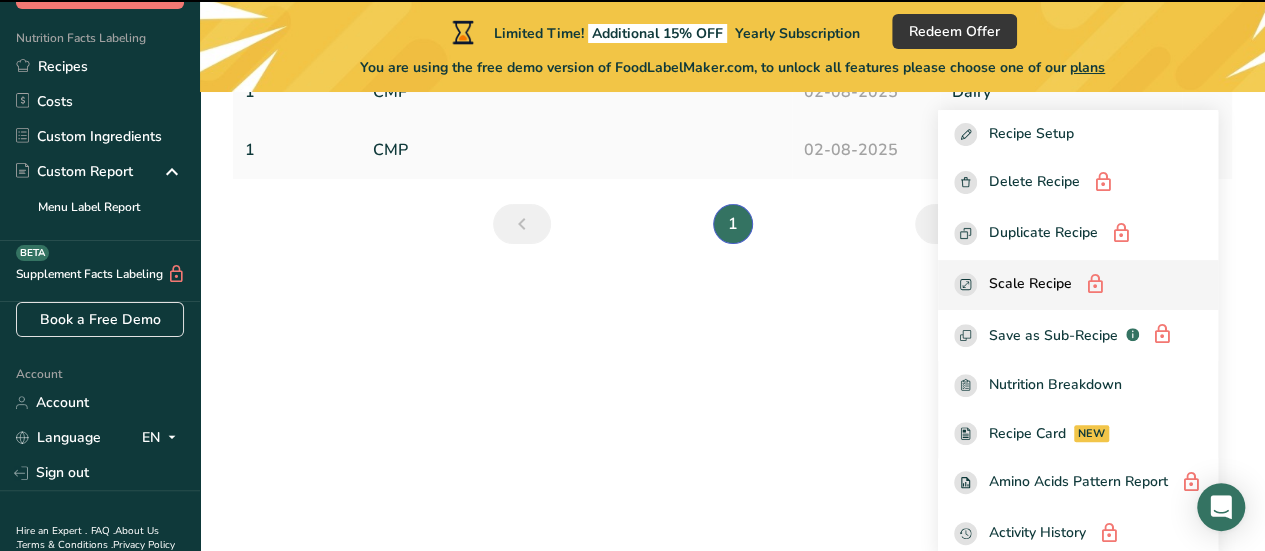 scroll, scrollTop: 176, scrollLeft: 0, axis: vertical 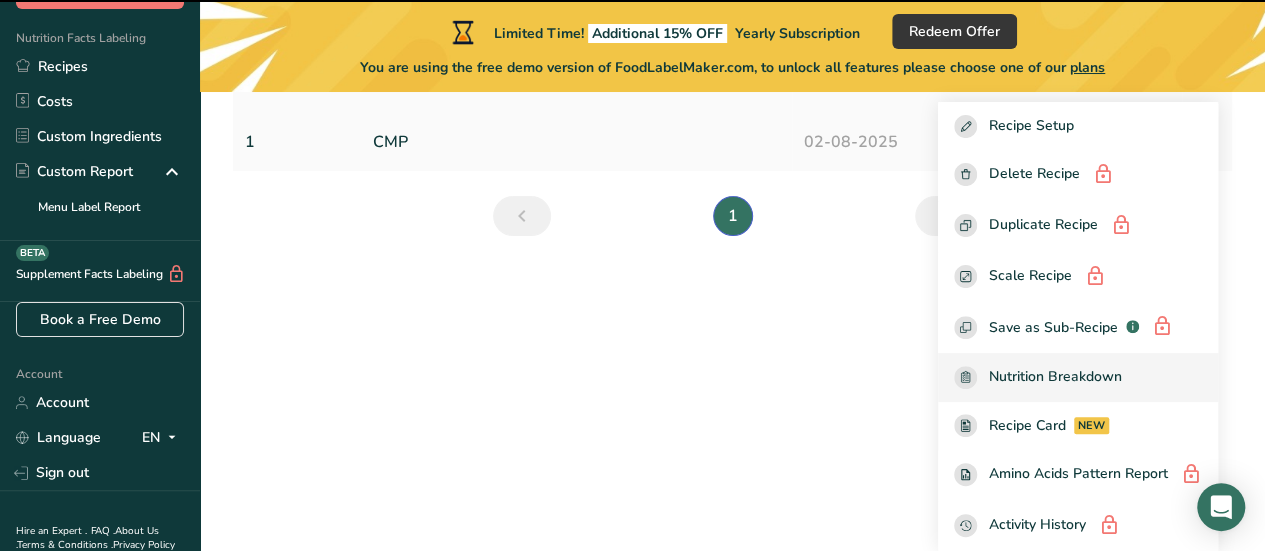 click on "Nutrition Breakdown" at bounding box center (1055, 377) 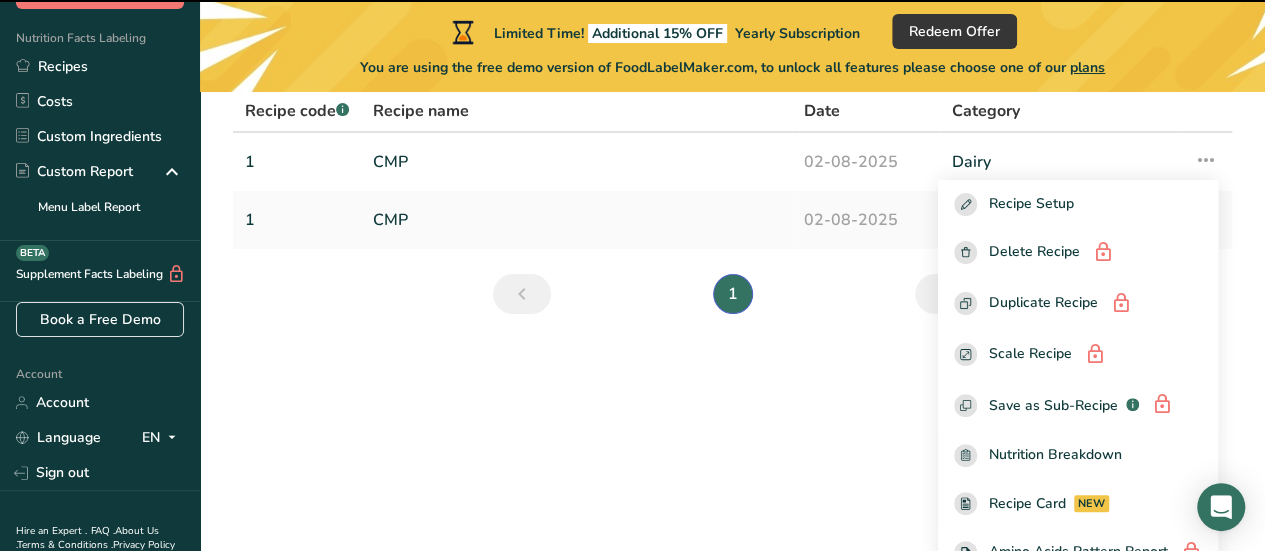 scroll, scrollTop: 0, scrollLeft: 0, axis: both 